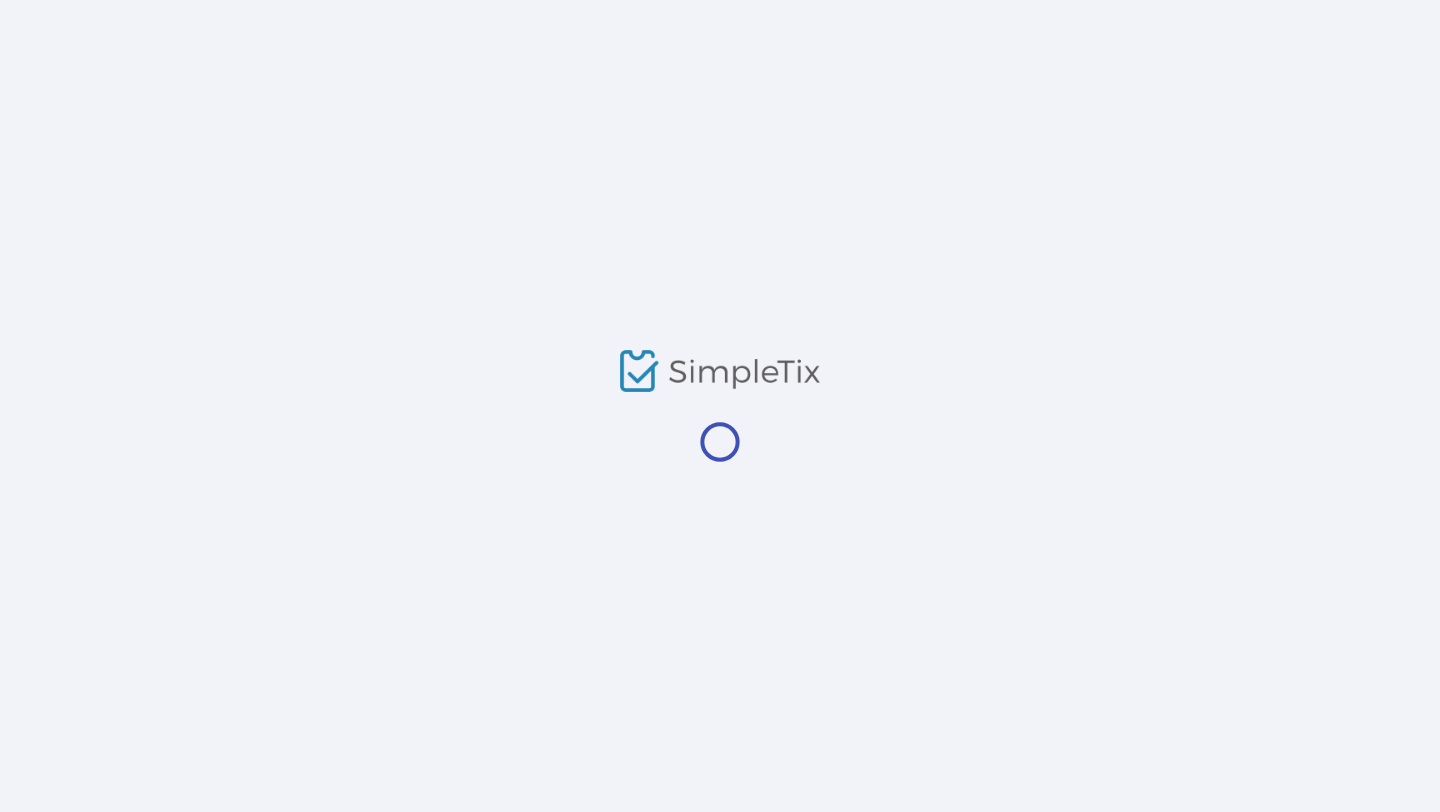scroll, scrollTop: 0, scrollLeft: 0, axis: both 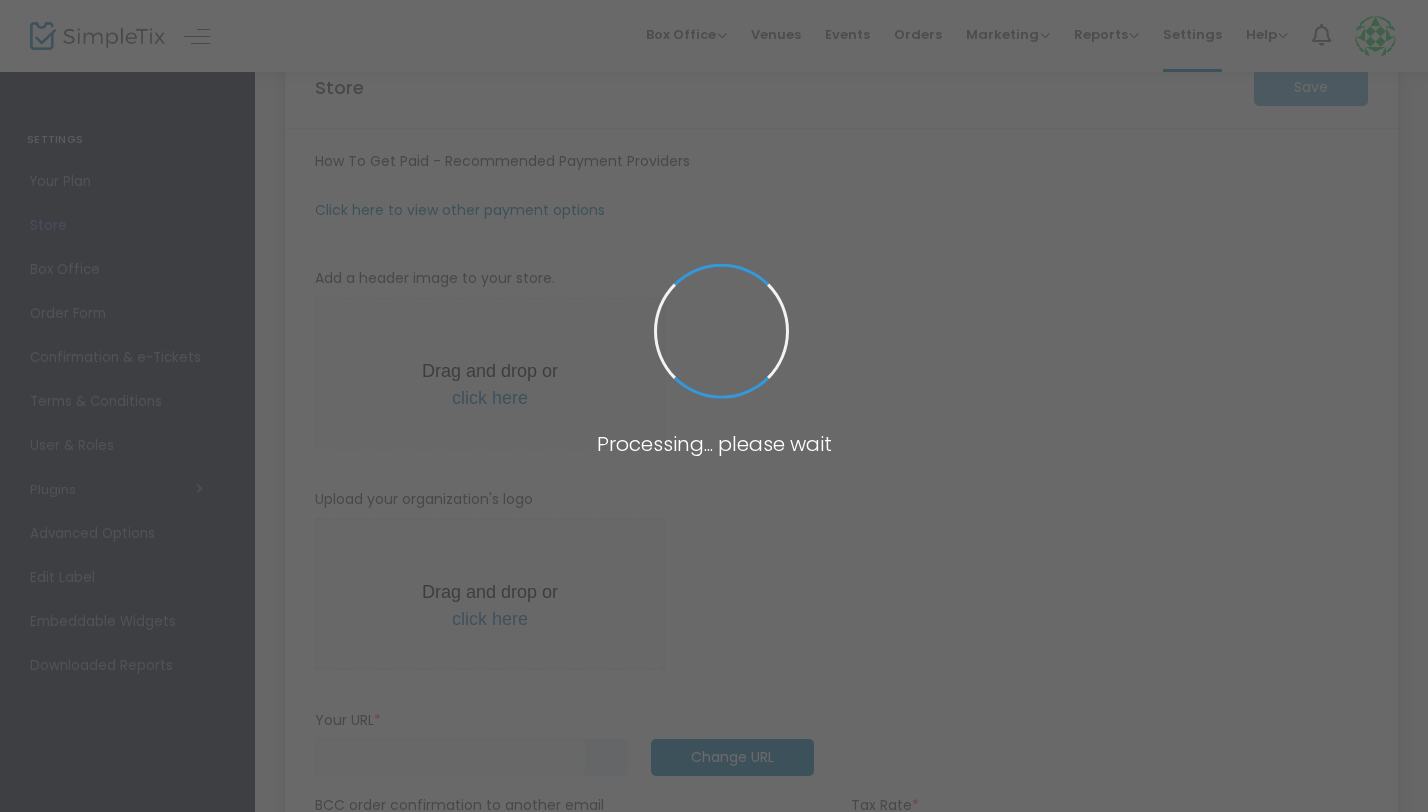 type on "https://TucsonRodeoFoundation" 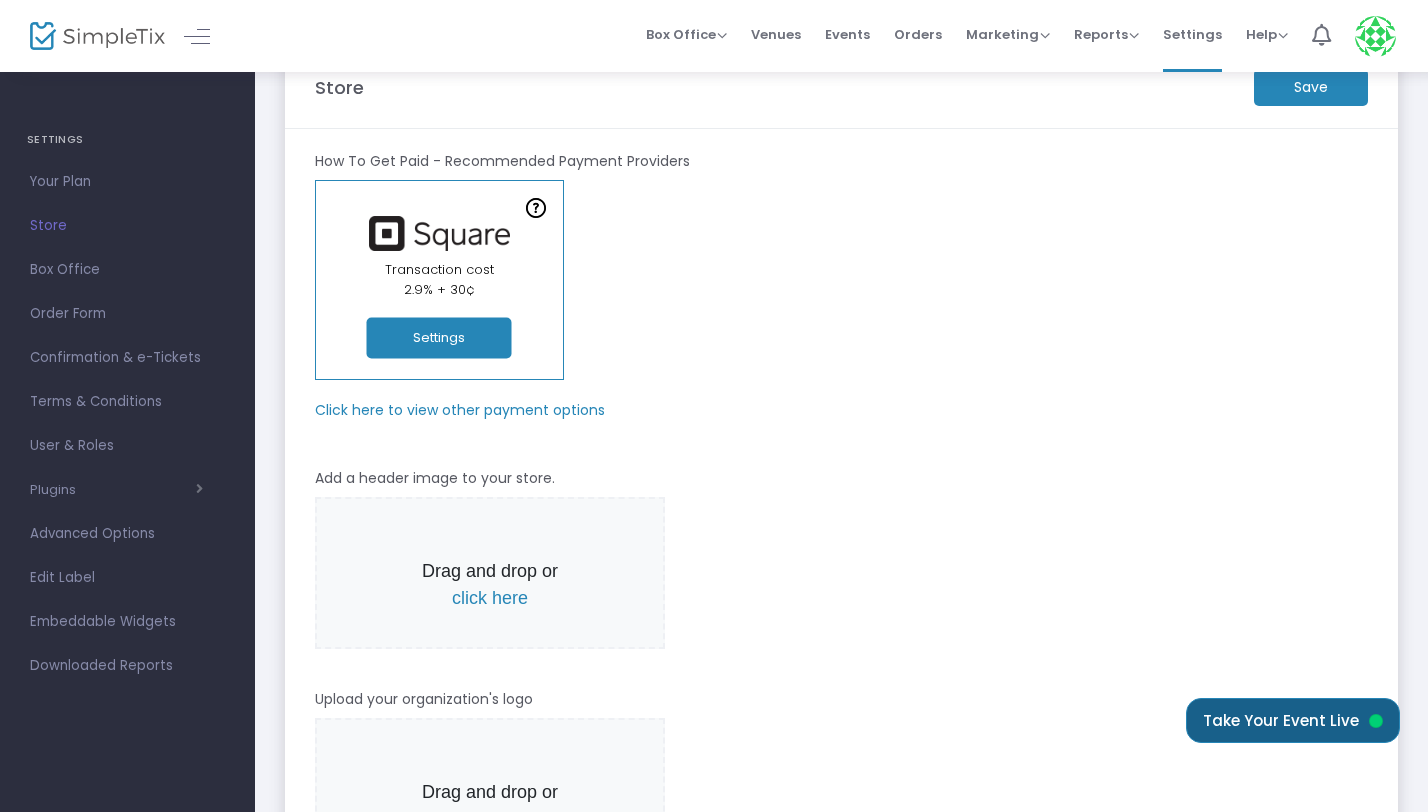 click on "Take Your Event Live" 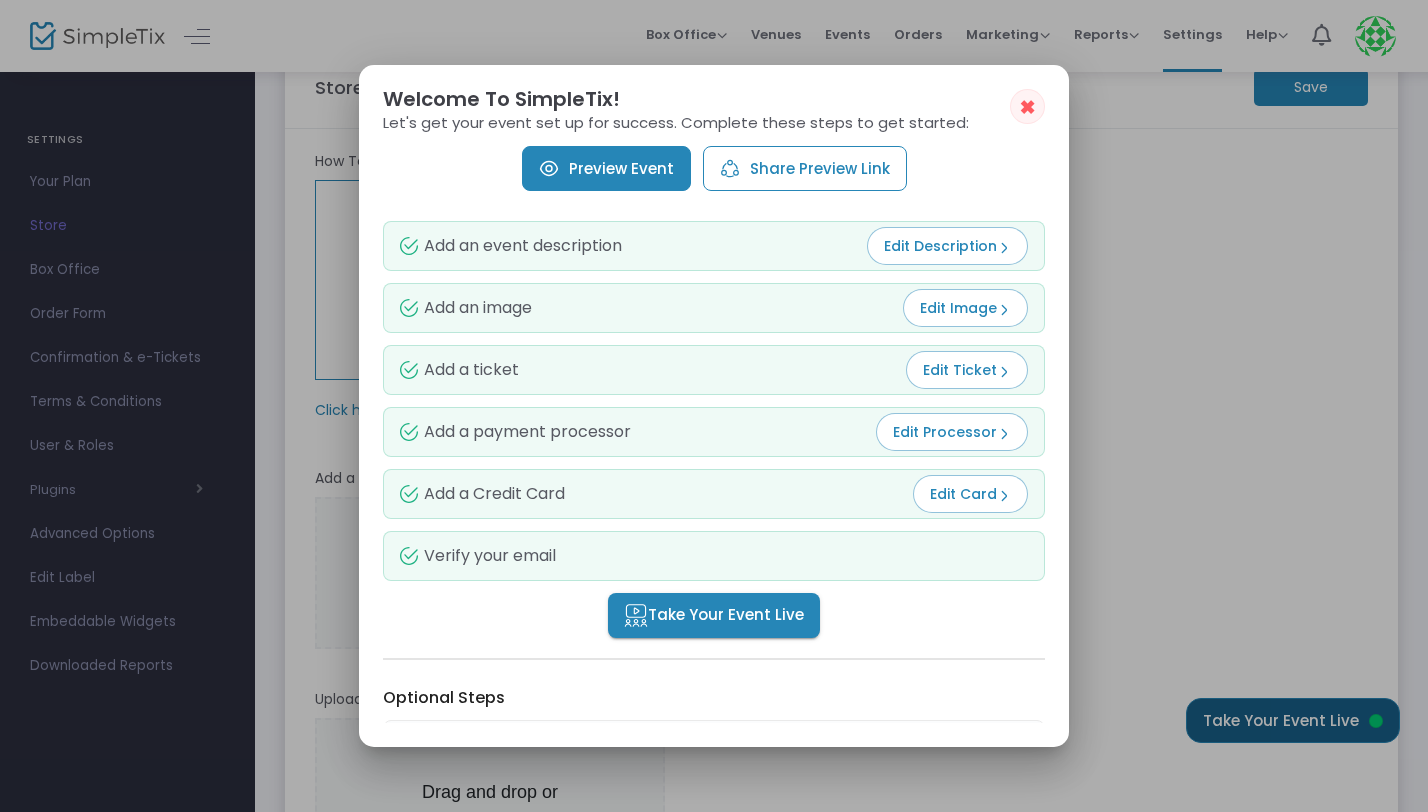 scroll, scrollTop: 0, scrollLeft: 0, axis: both 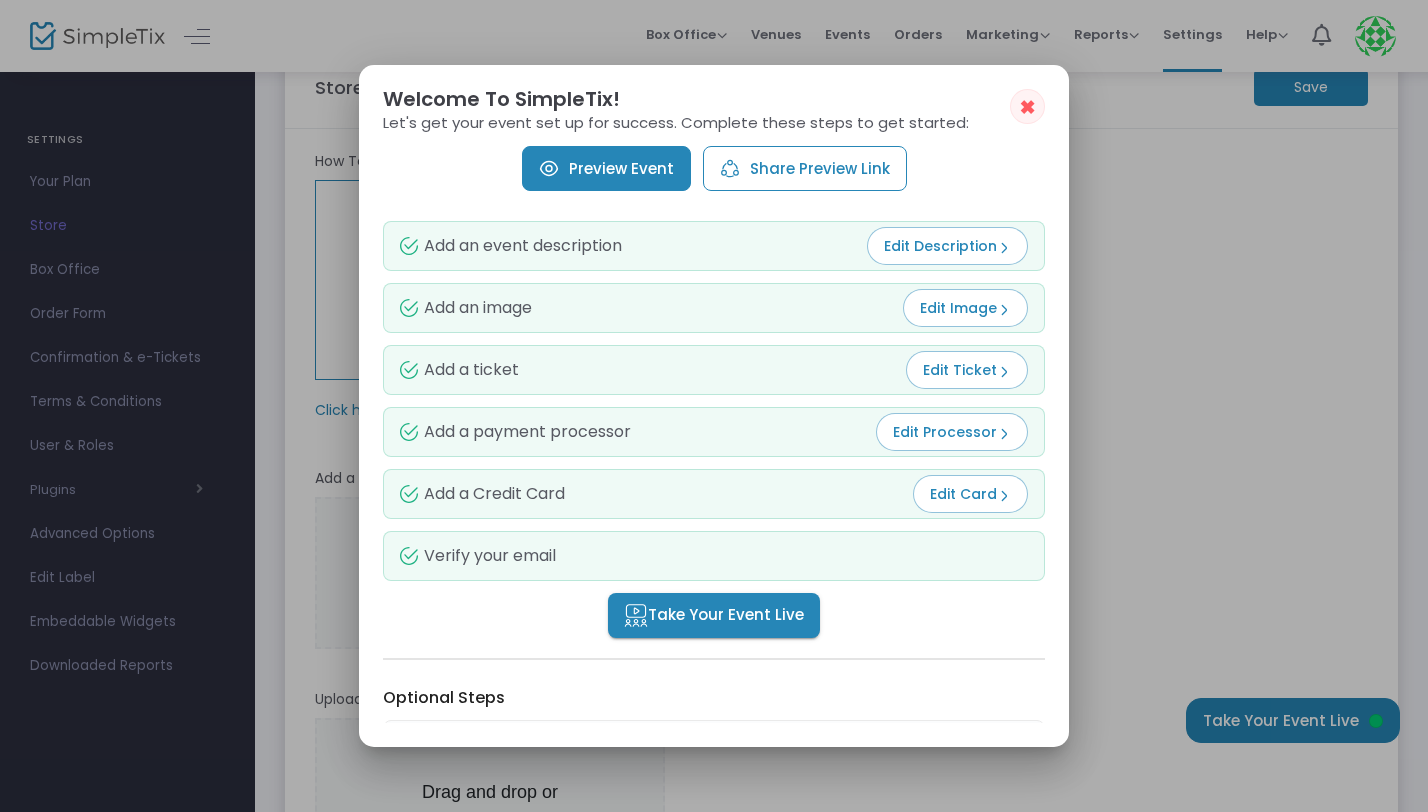 click on "Preview Event" at bounding box center [606, 168] 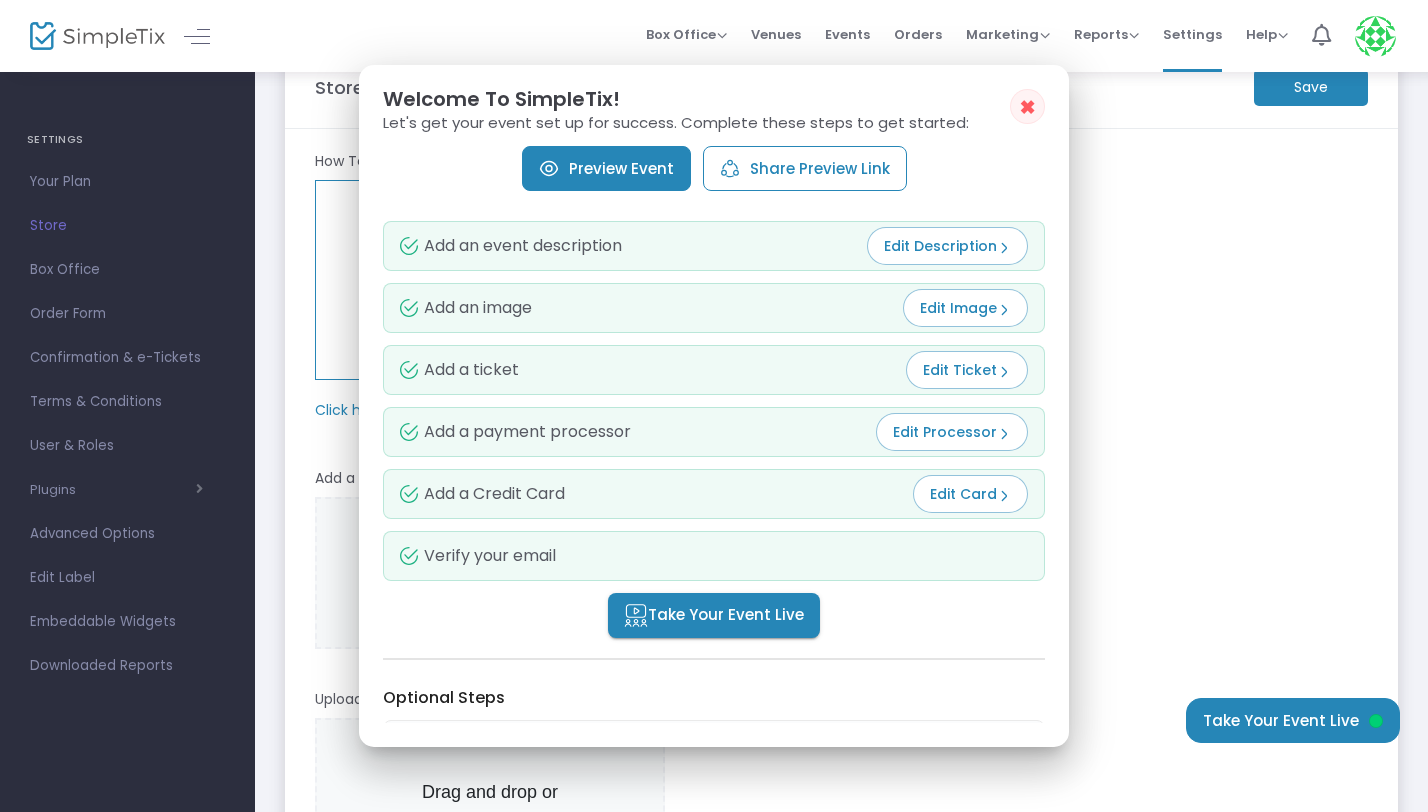 scroll, scrollTop: 53, scrollLeft: 0, axis: vertical 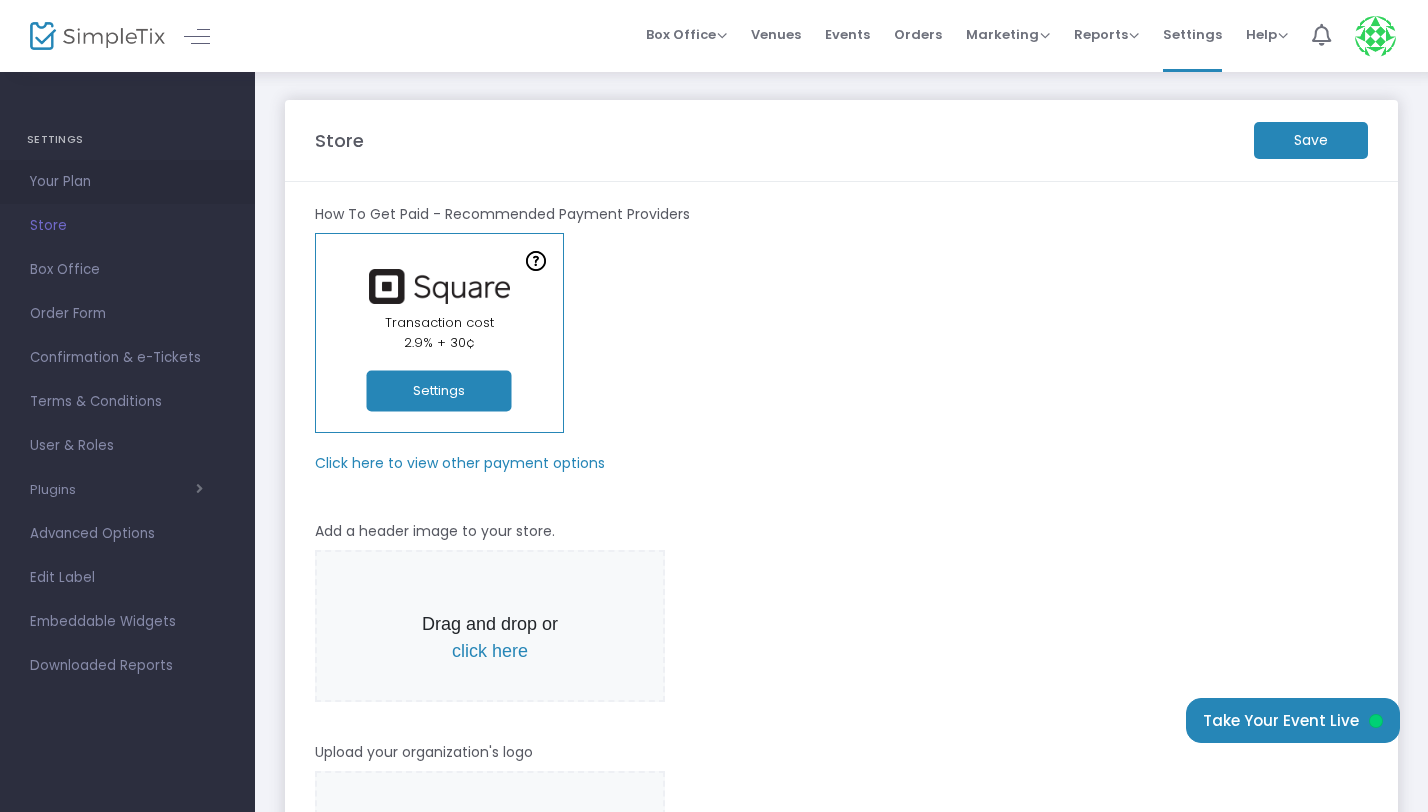 click on "Your Plan" at bounding box center (127, 182) 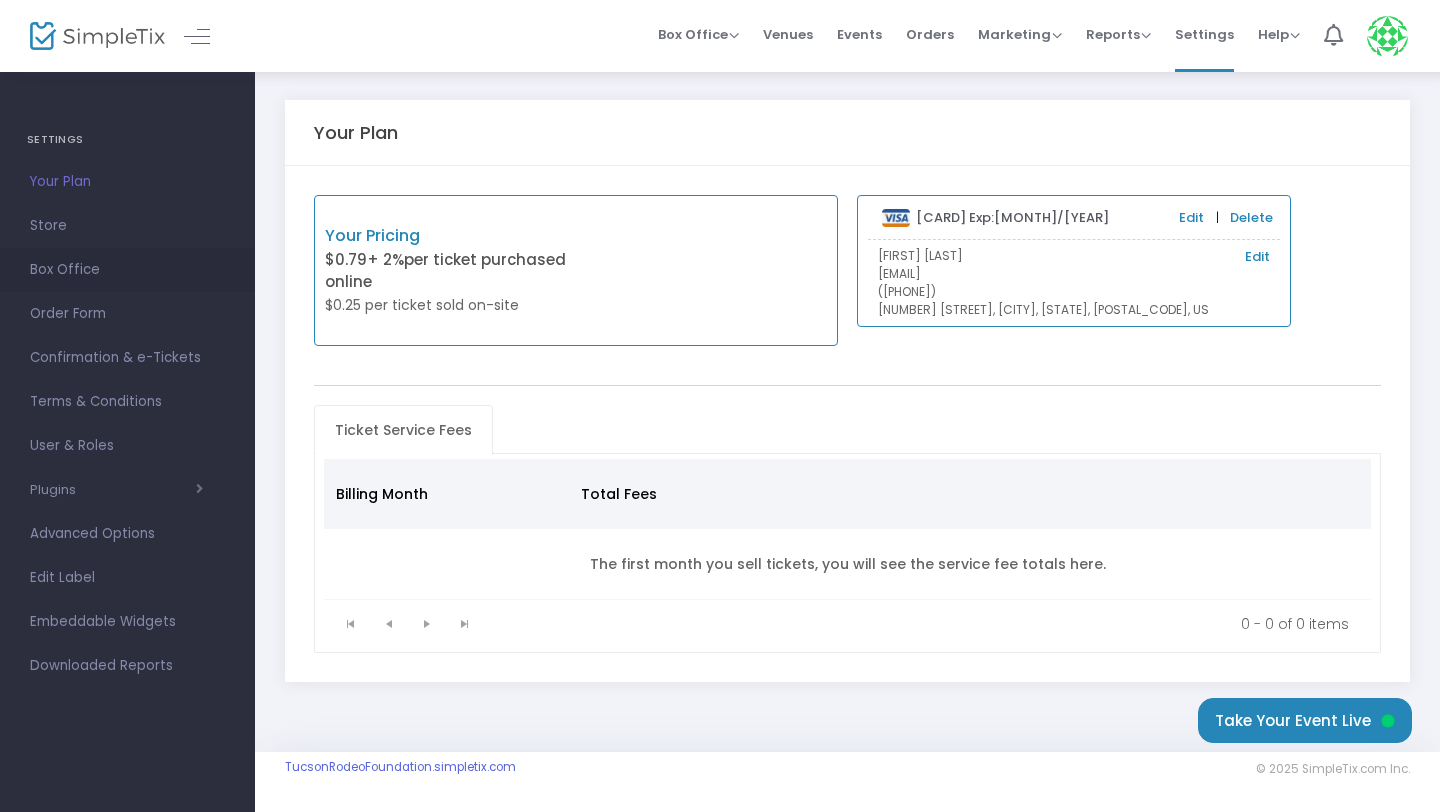 click on "Box Office" at bounding box center [127, 270] 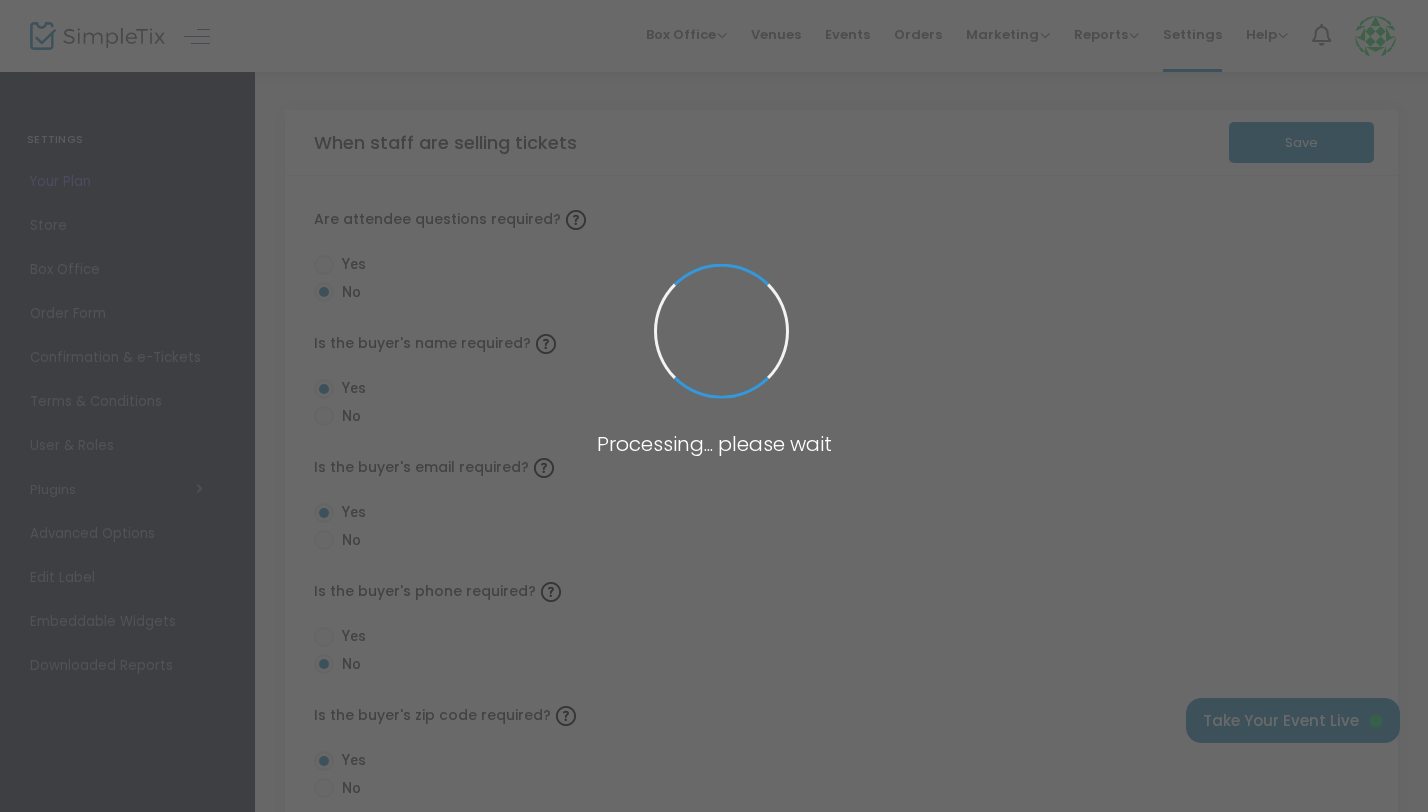 radio on "false" 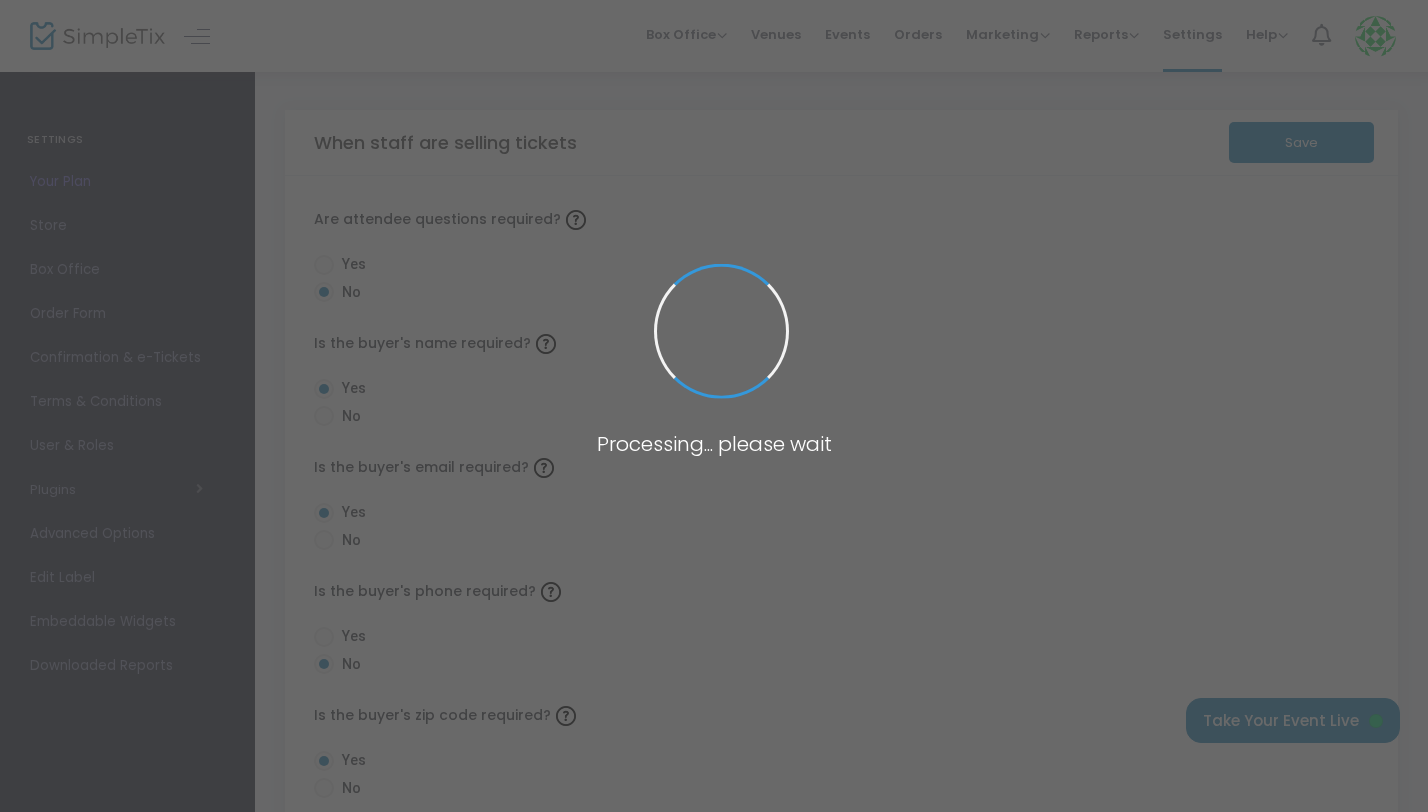 radio on "true" 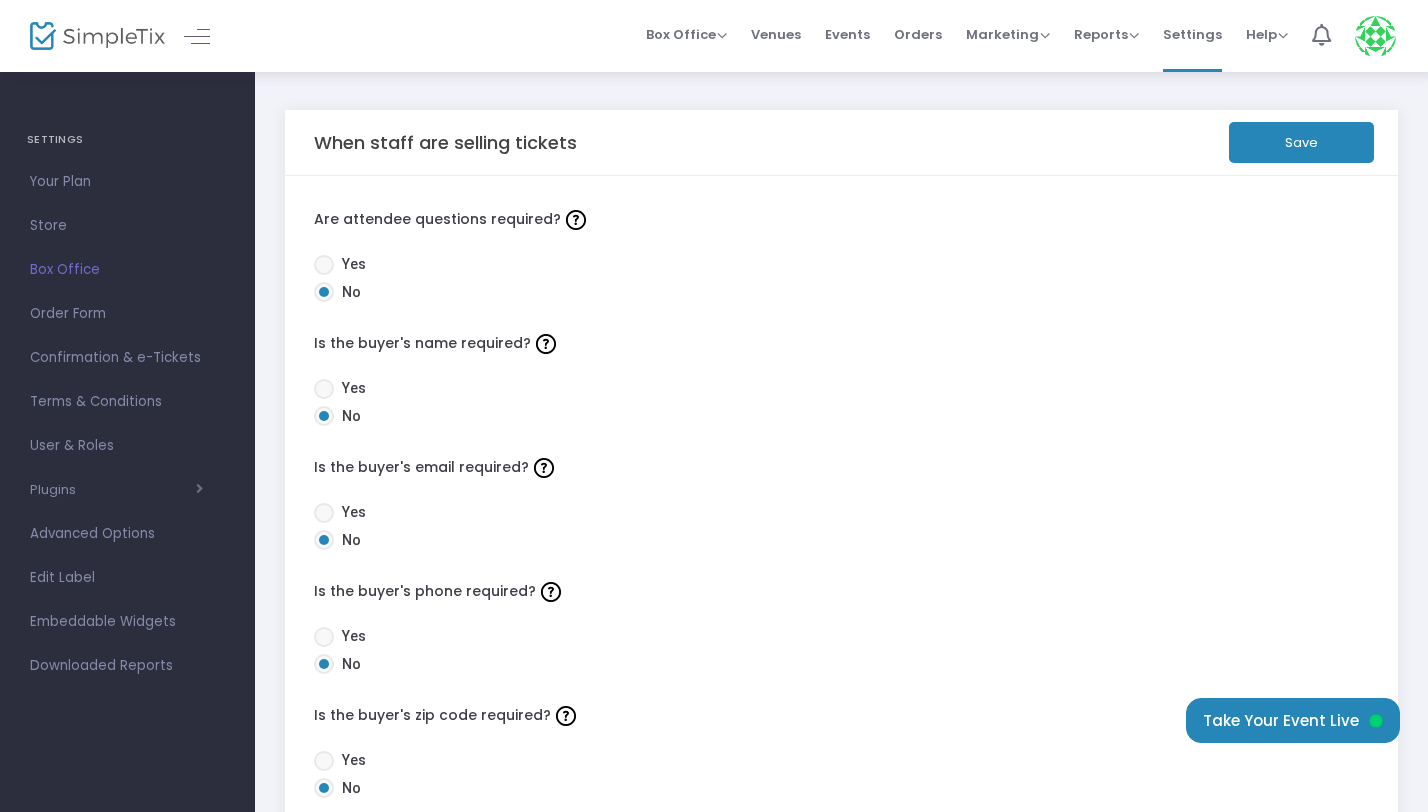 click 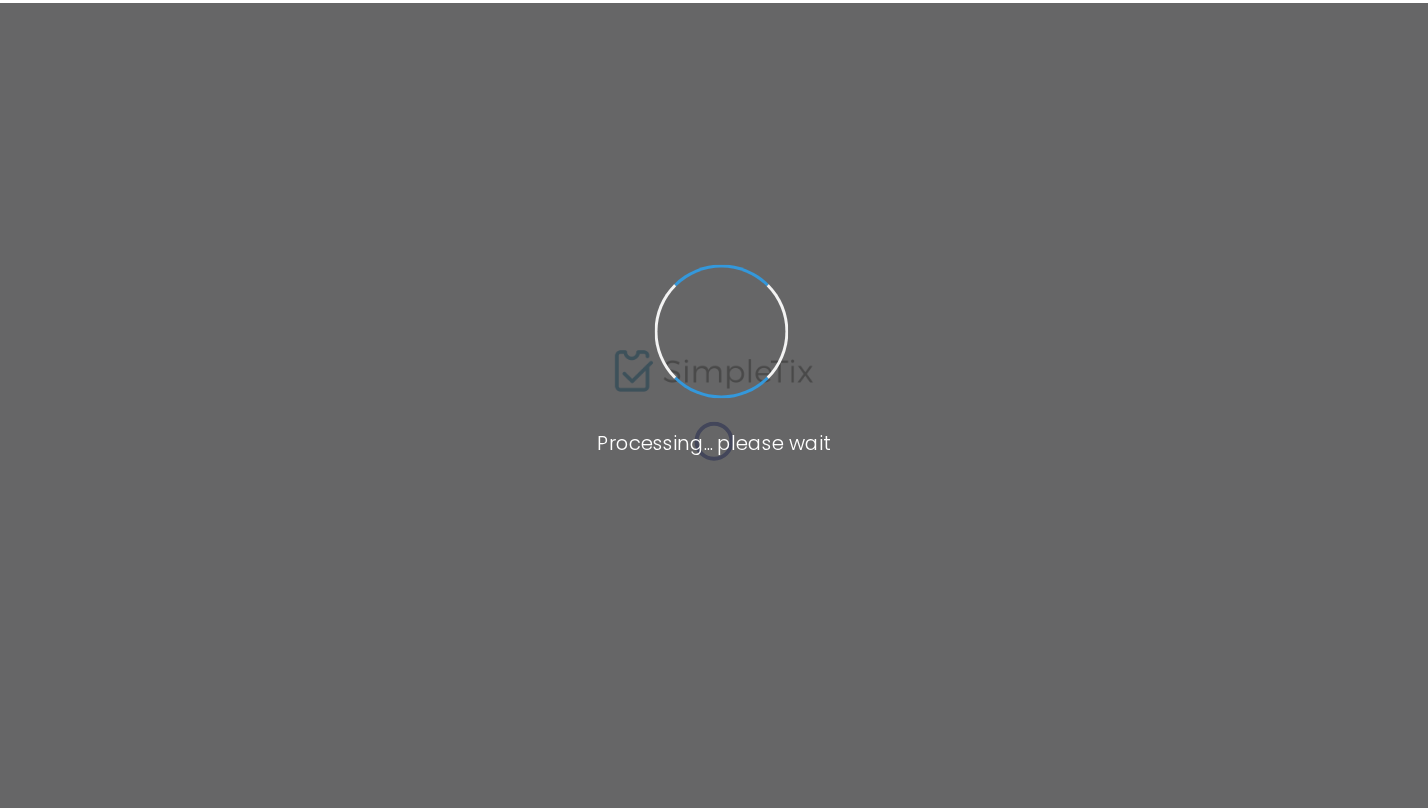 scroll, scrollTop: 0, scrollLeft: 0, axis: both 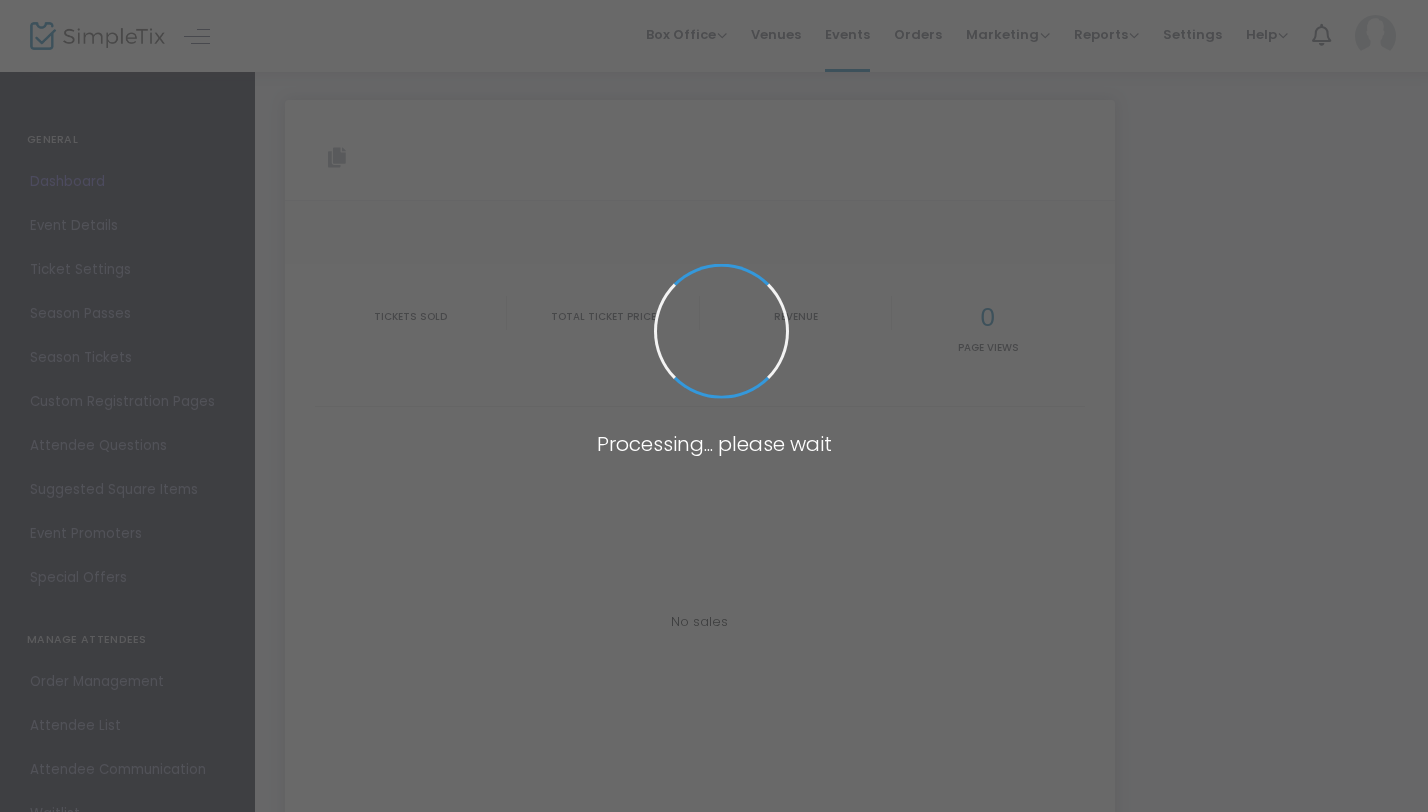 type on "https://www.simpletix.com/e/country-classic-dance-a-thon-tickets-228744" 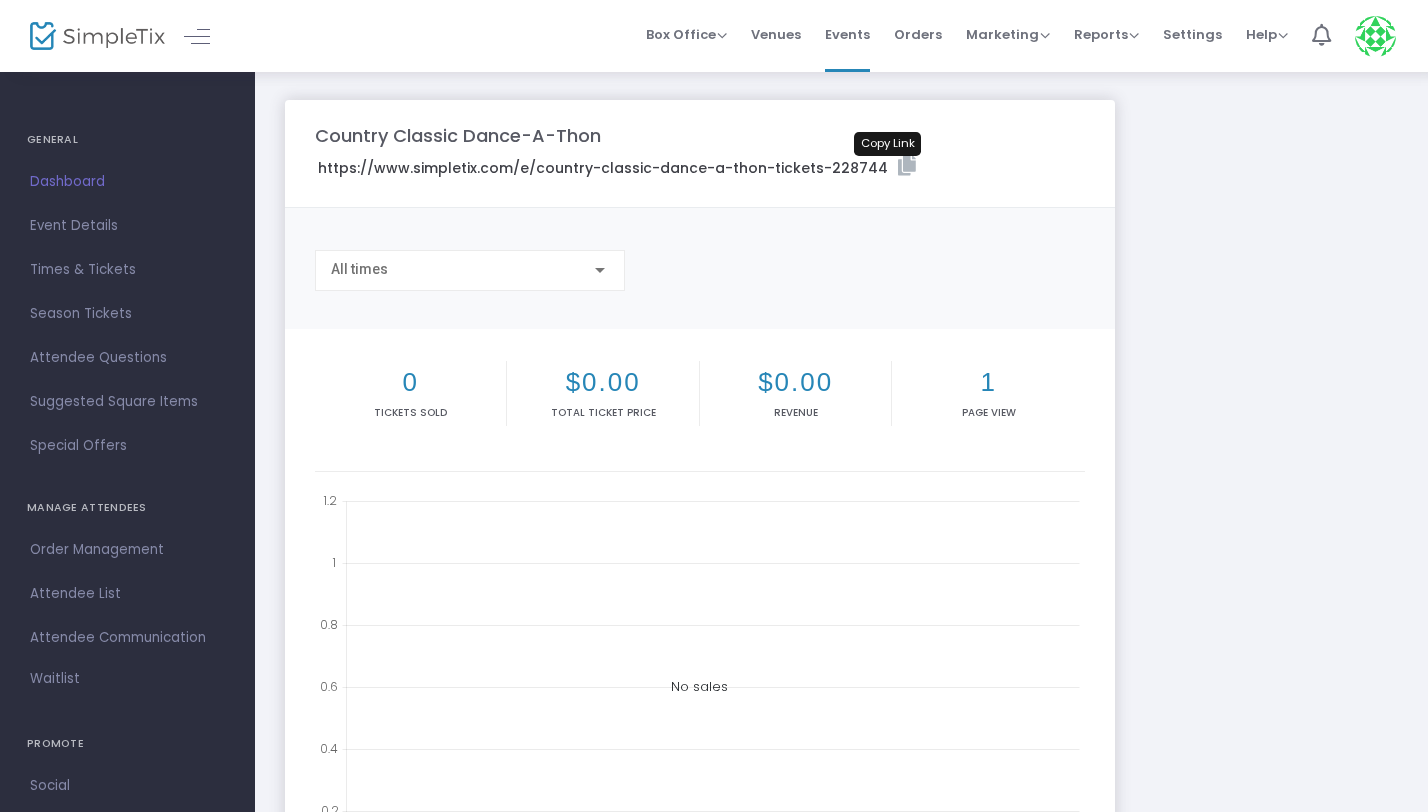 click 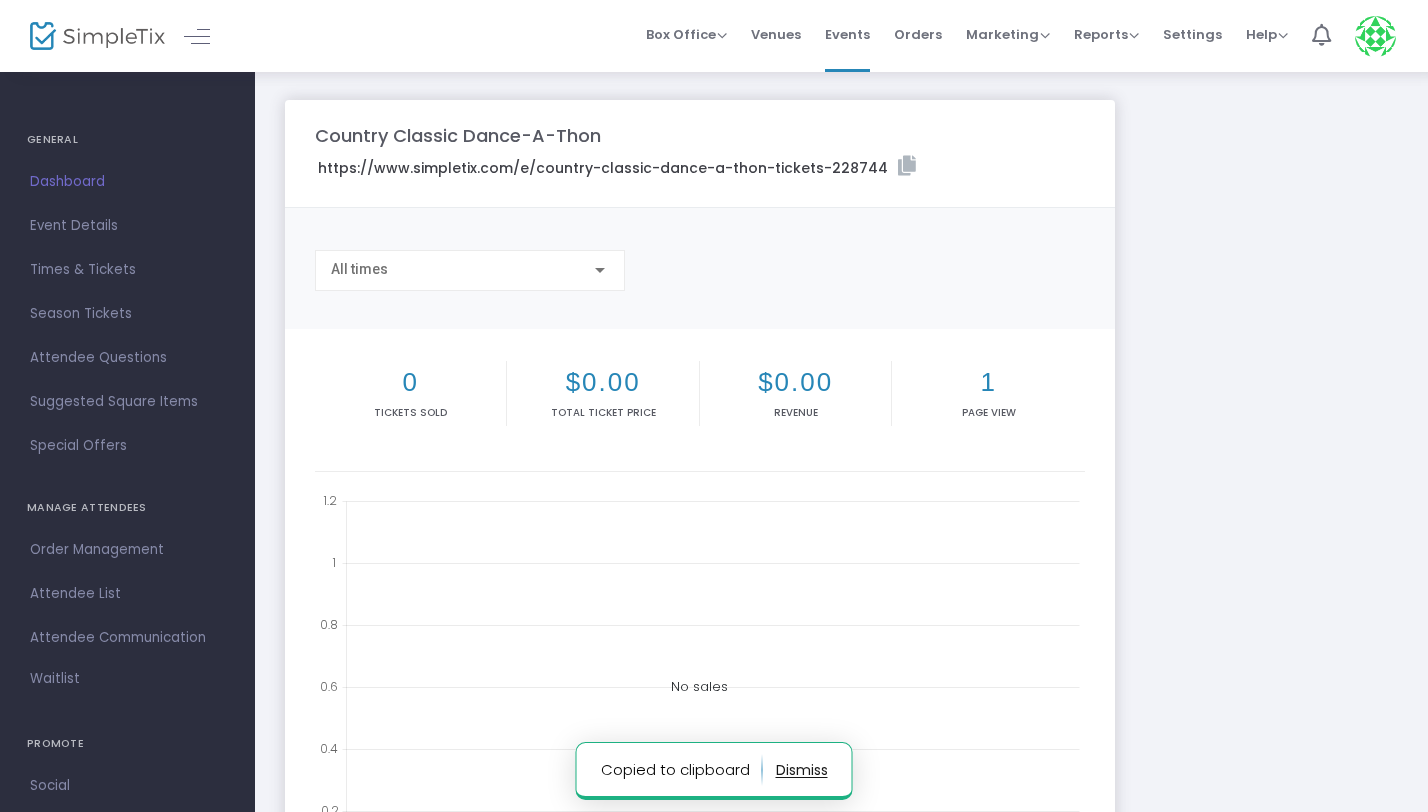 click on "https://www.simpletix.com/e/country-classic-dance-a-thon-tickets-228744" 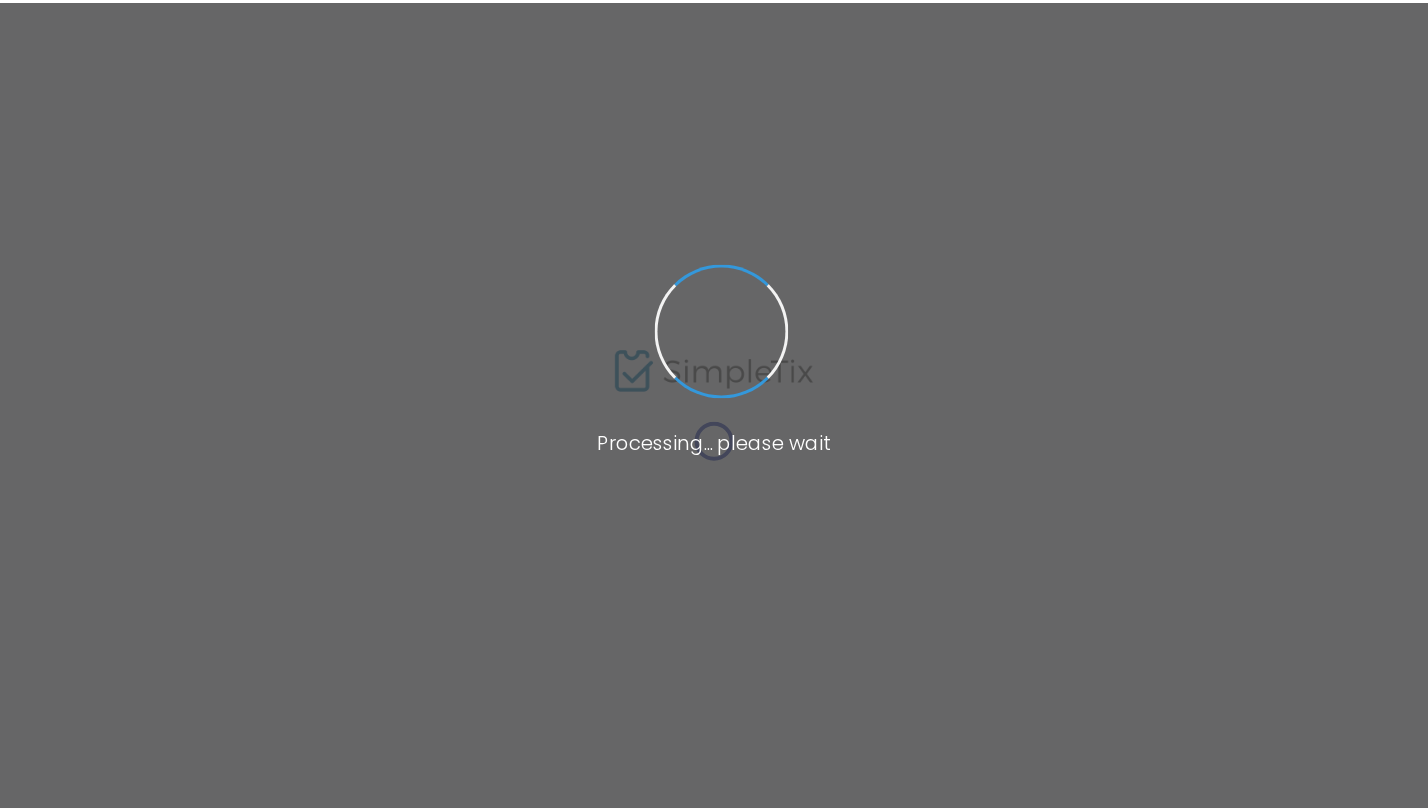scroll, scrollTop: 0, scrollLeft: 0, axis: both 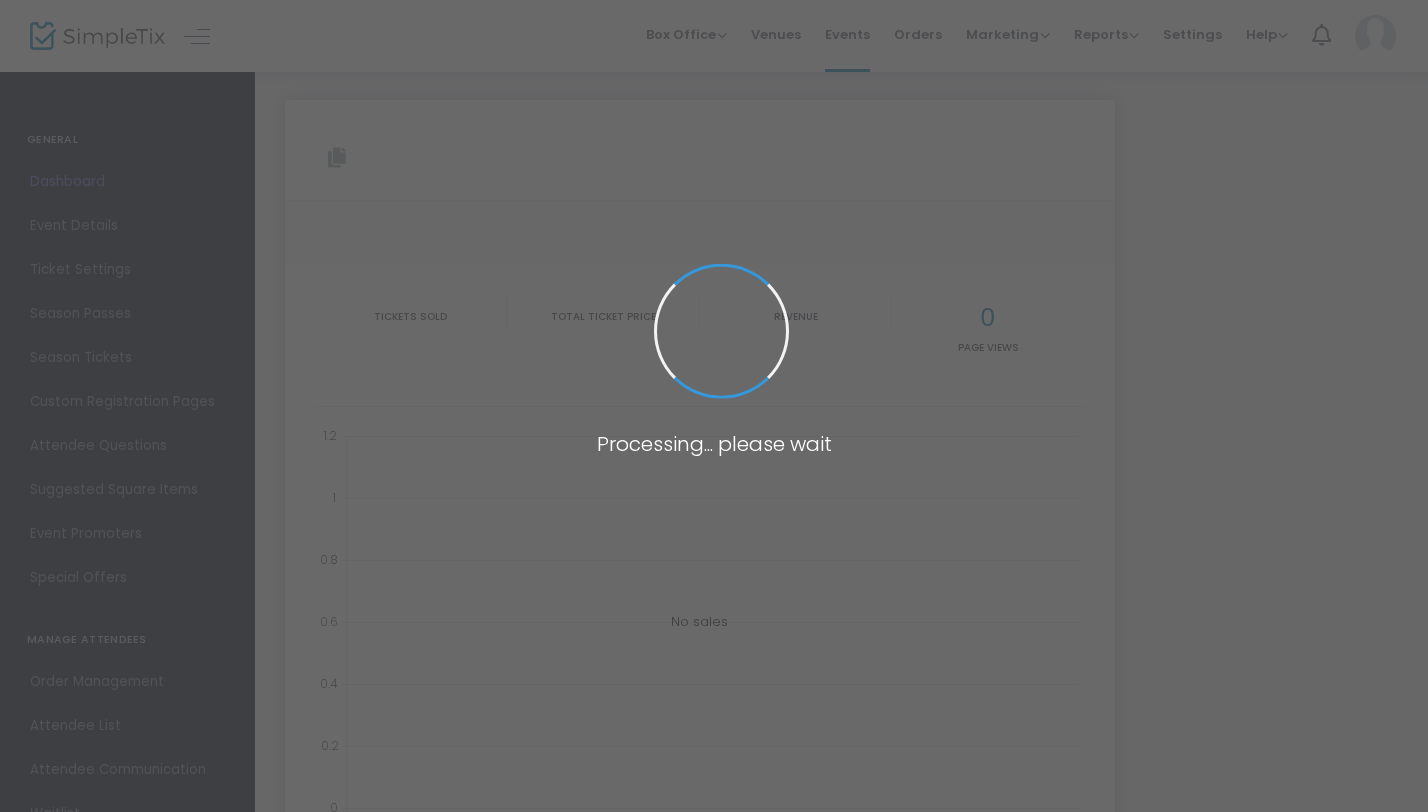 type on "https://www.simpletix.com/e/country-classic-dance-a-thon-tickets-228744" 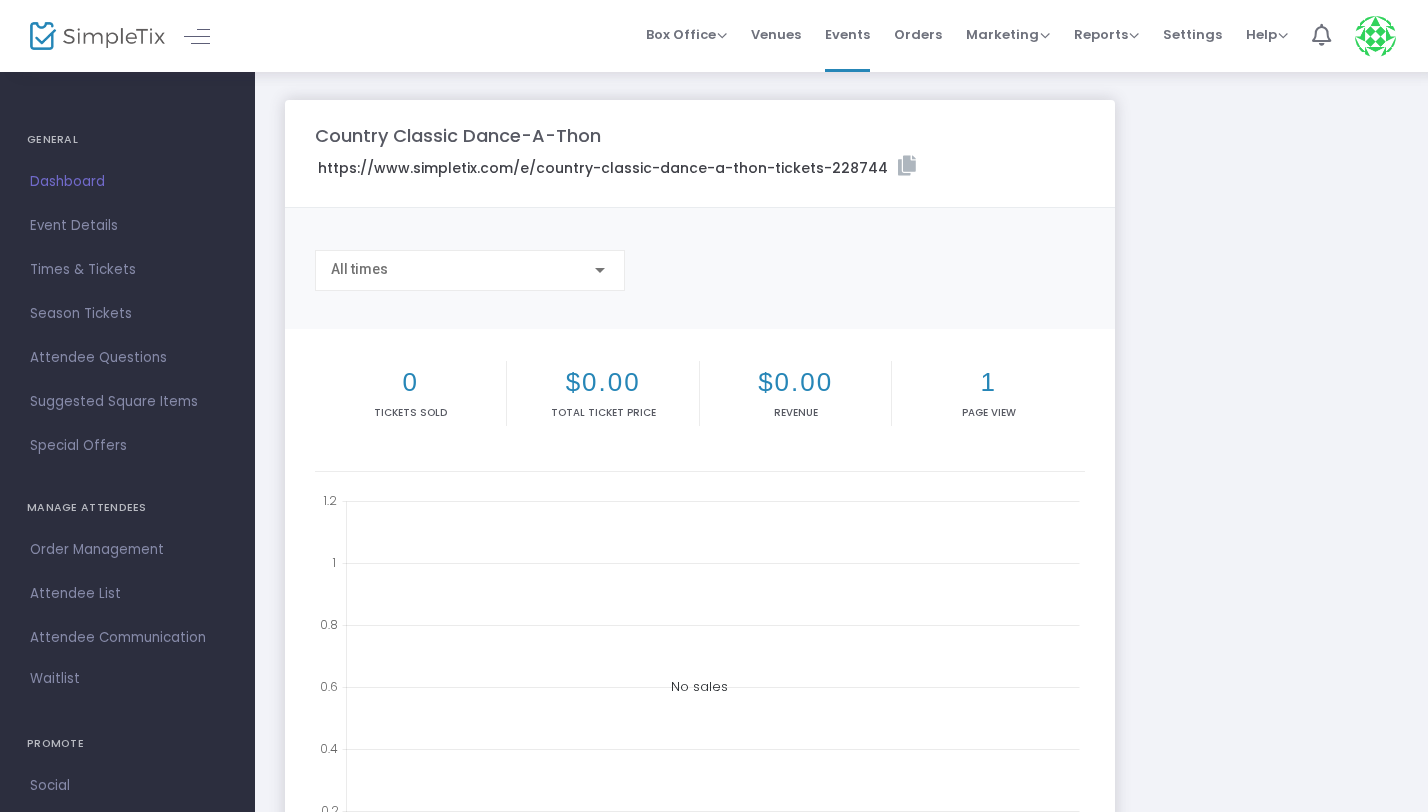 click on "https://www.simpletix.com/e/country-classic-dance-a-thon-tickets-228744" 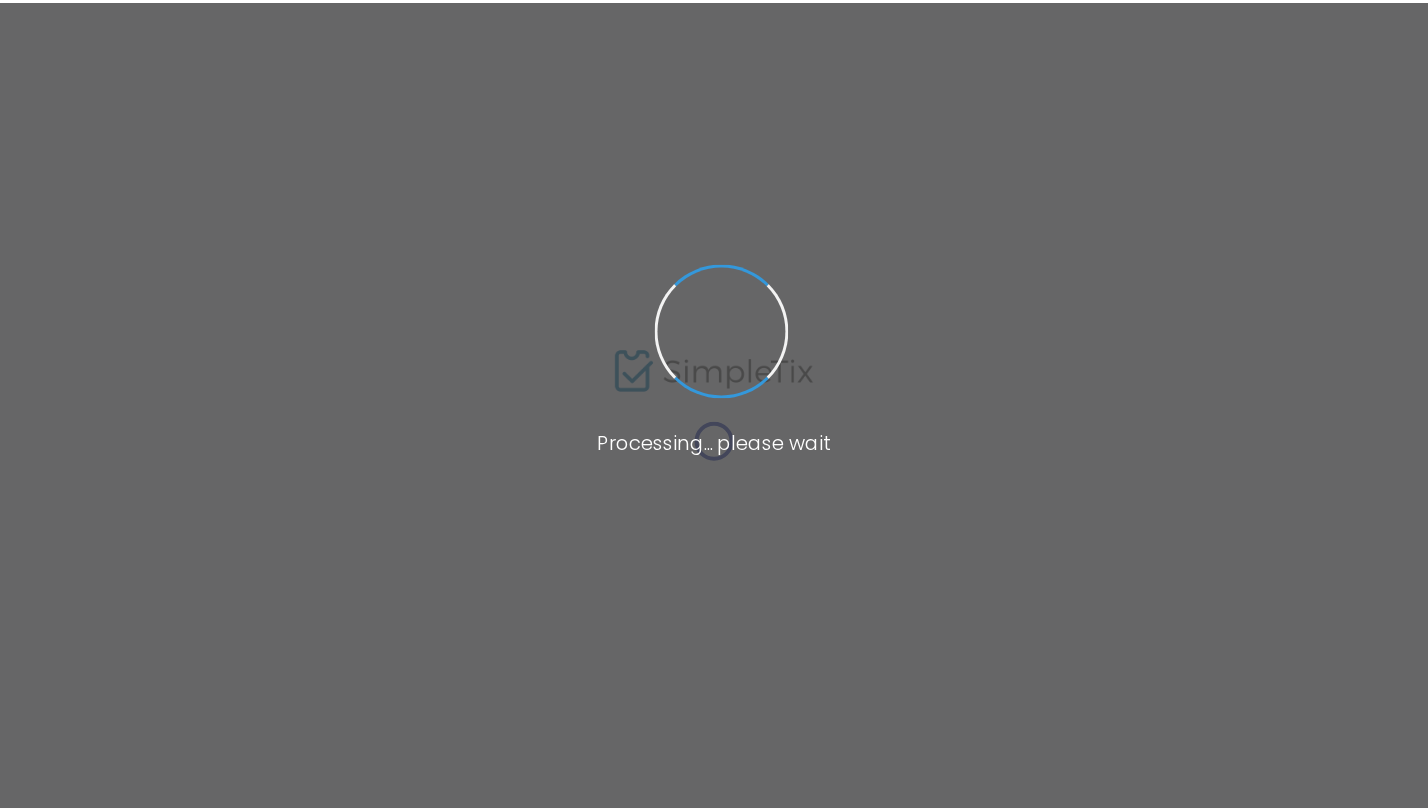 scroll, scrollTop: 0, scrollLeft: 0, axis: both 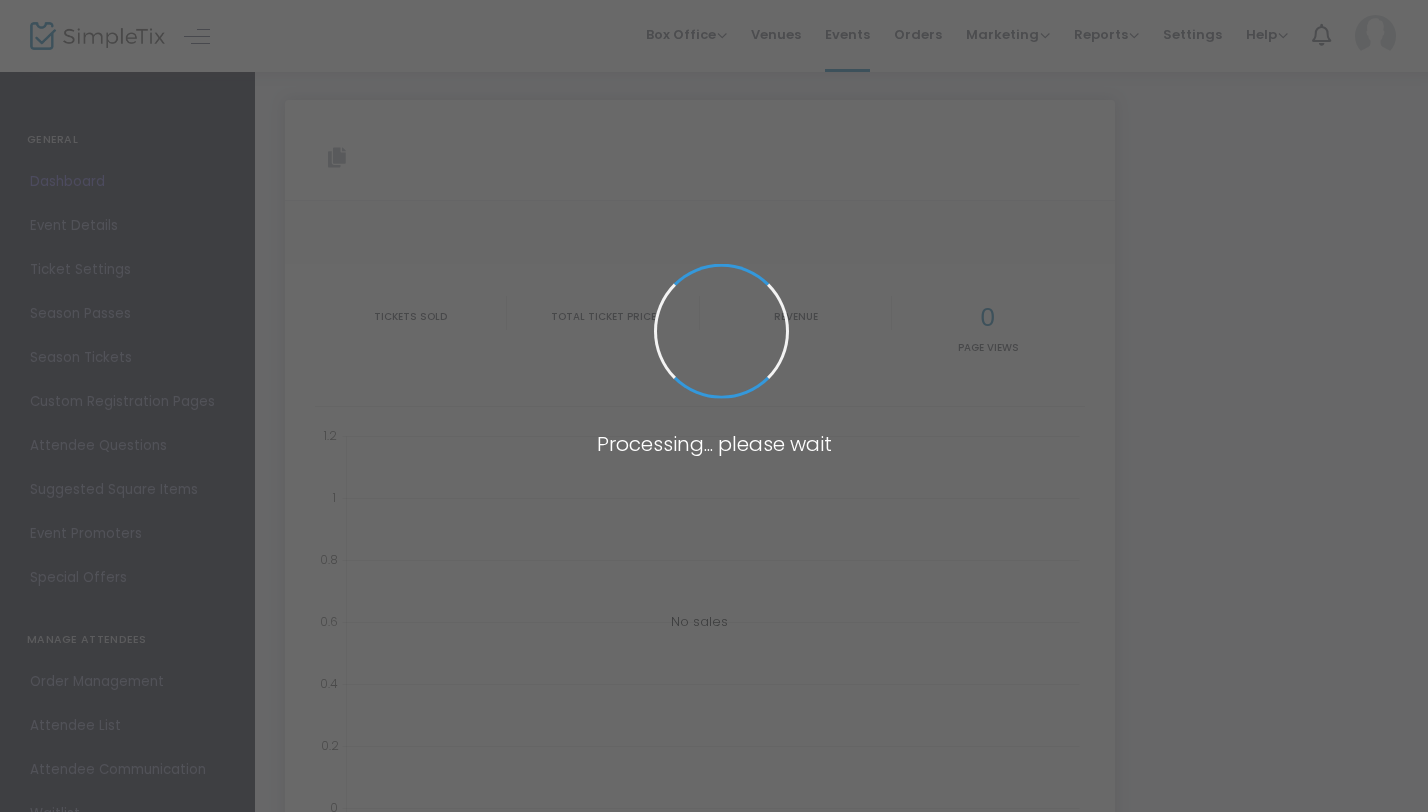 type on "https://www.simpletix.com/e/country-classic-dance-a-thon-tickets-228744" 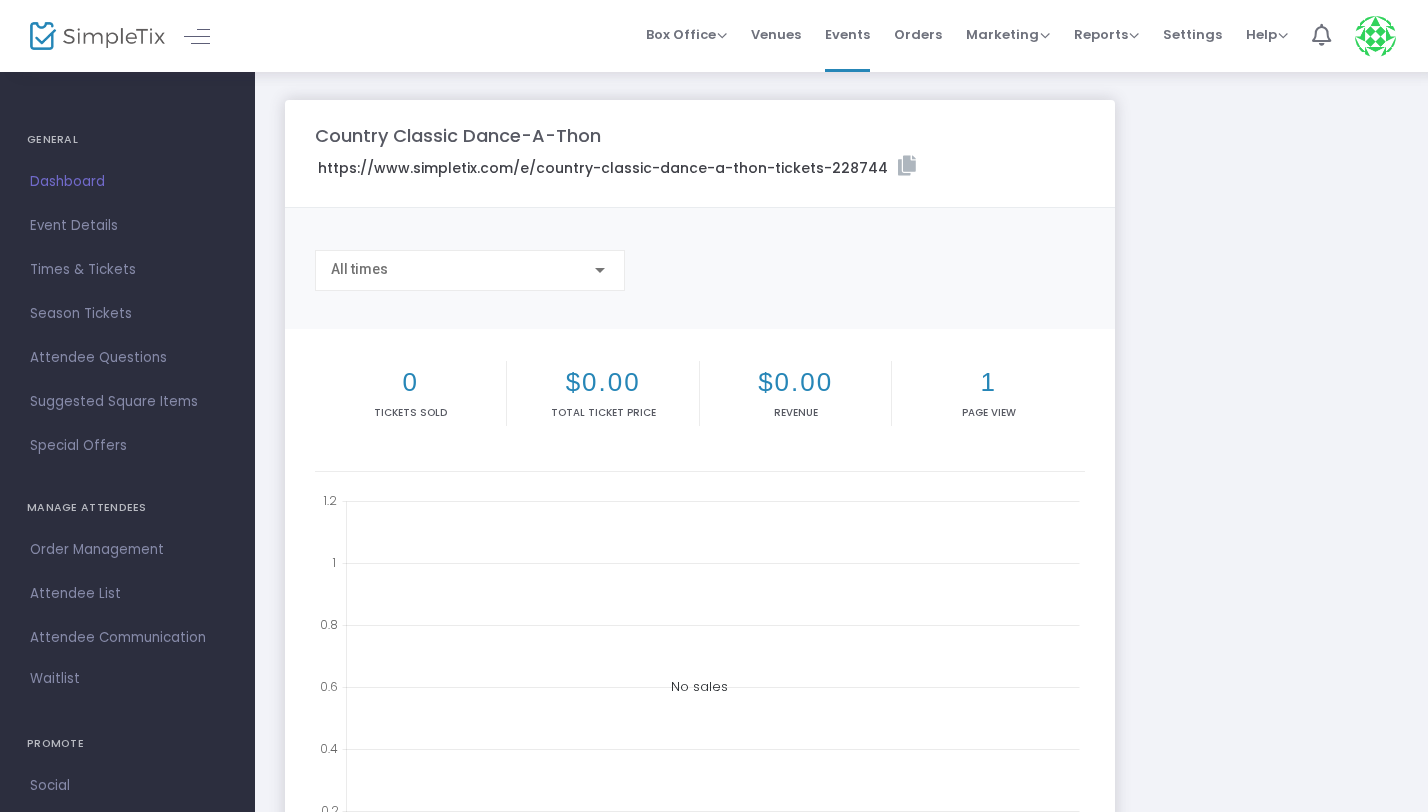 click on "https://www.simpletix.com/e/country-classic-dance-a-thon-tickets-228744" 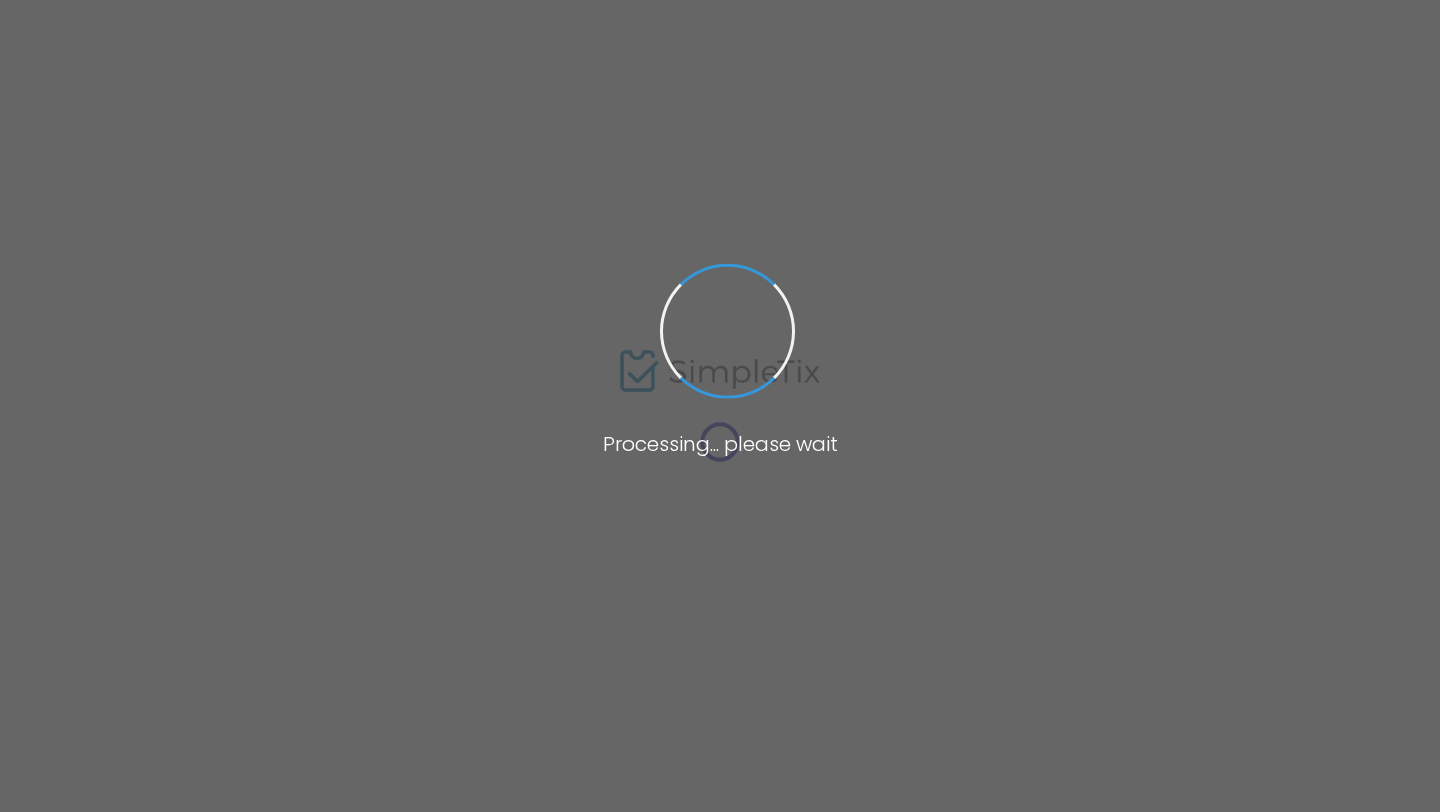scroll, scrollTop: 0, scrollLeft: 0, axis: both 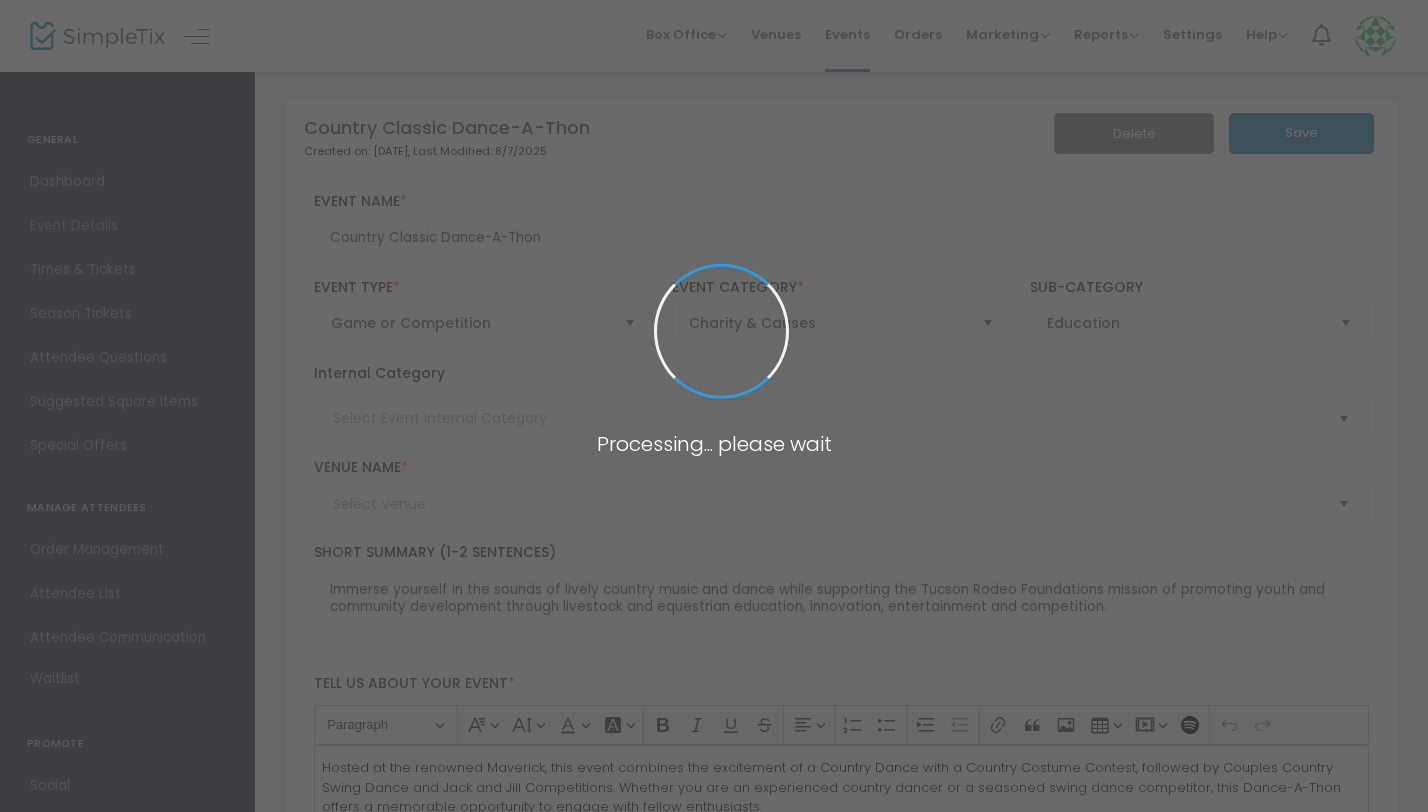 type on "The Maverick" 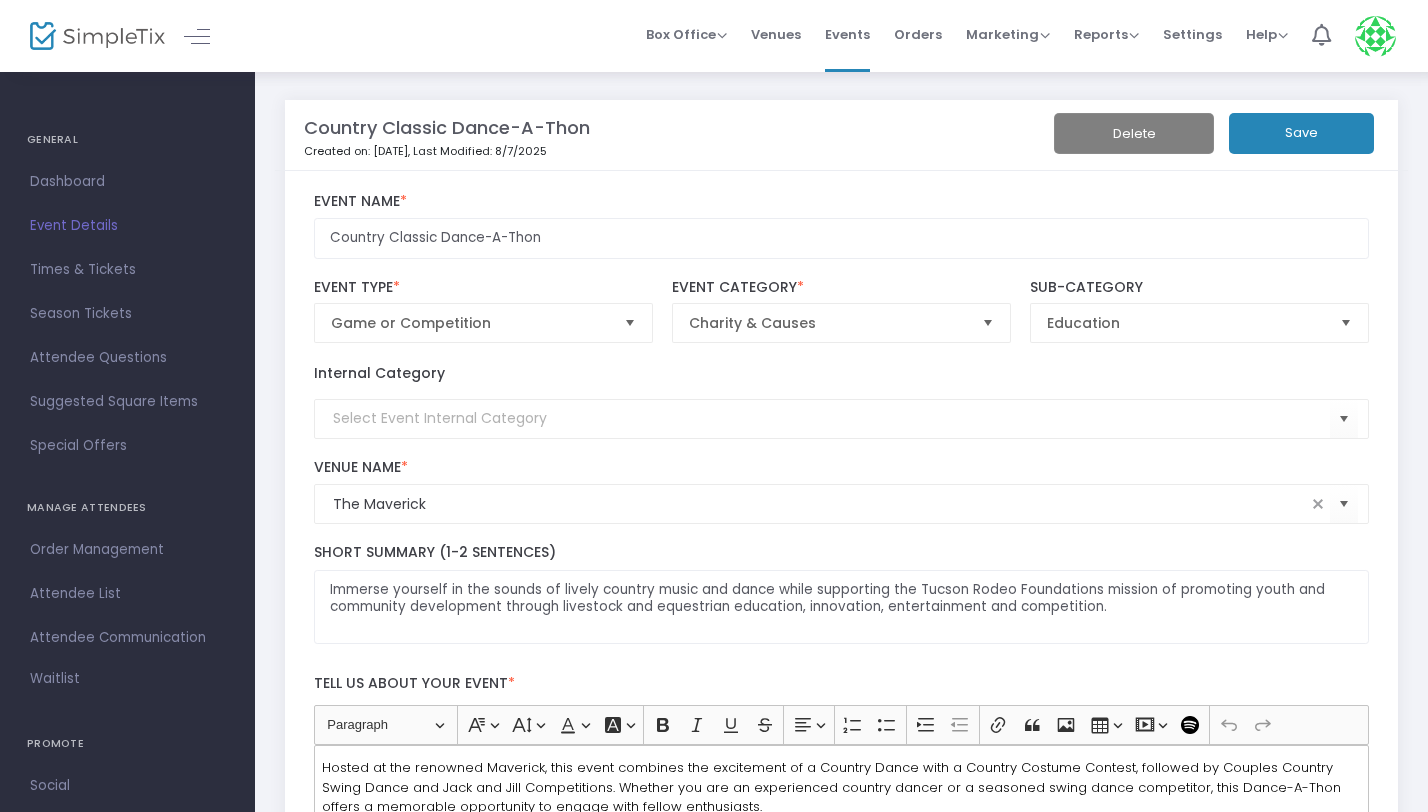 click on "Country Classic Dance-A-Thon   Created on: [DATE]  , Last Modified: [DATE]   Delete   Save" 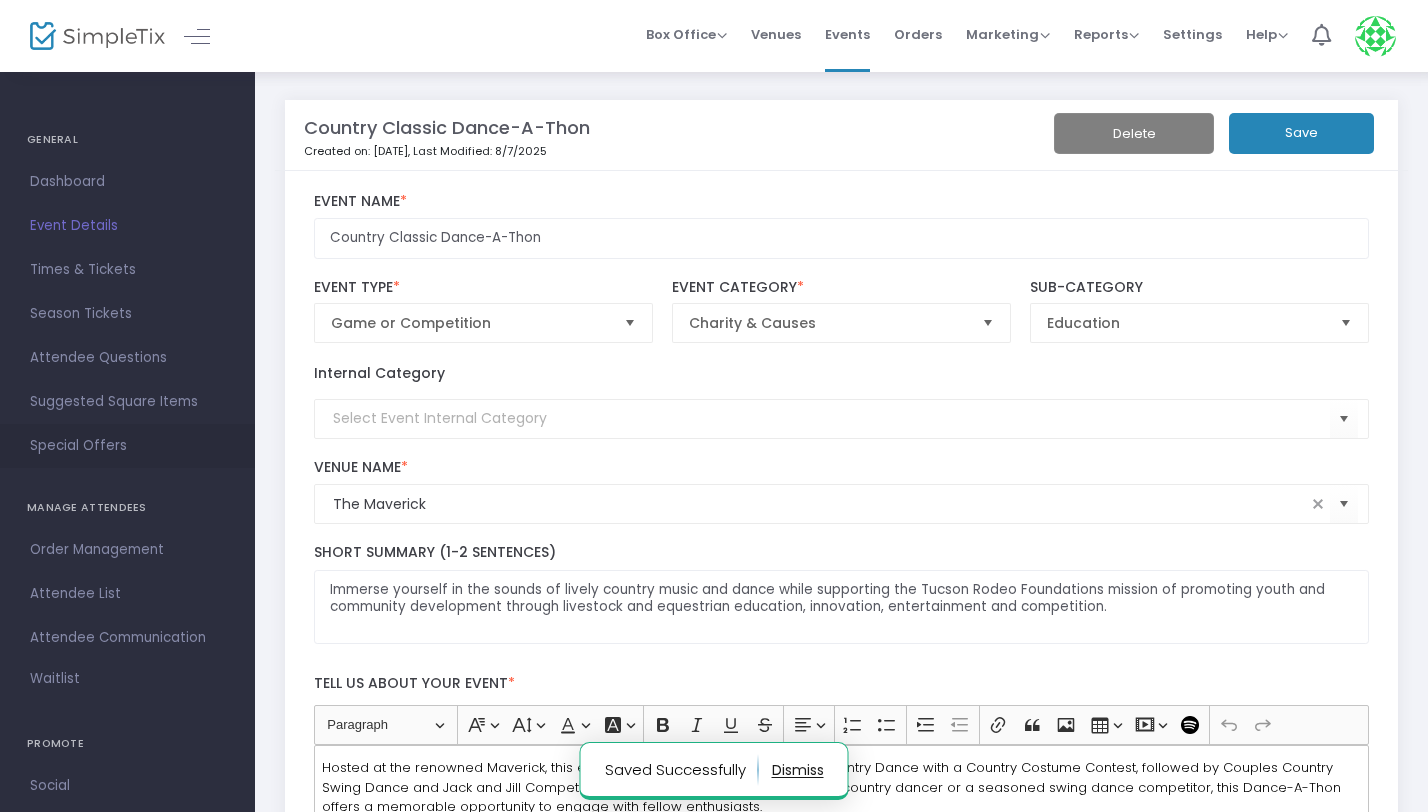 click on "Special Offers" at bounding box center (127, 446) 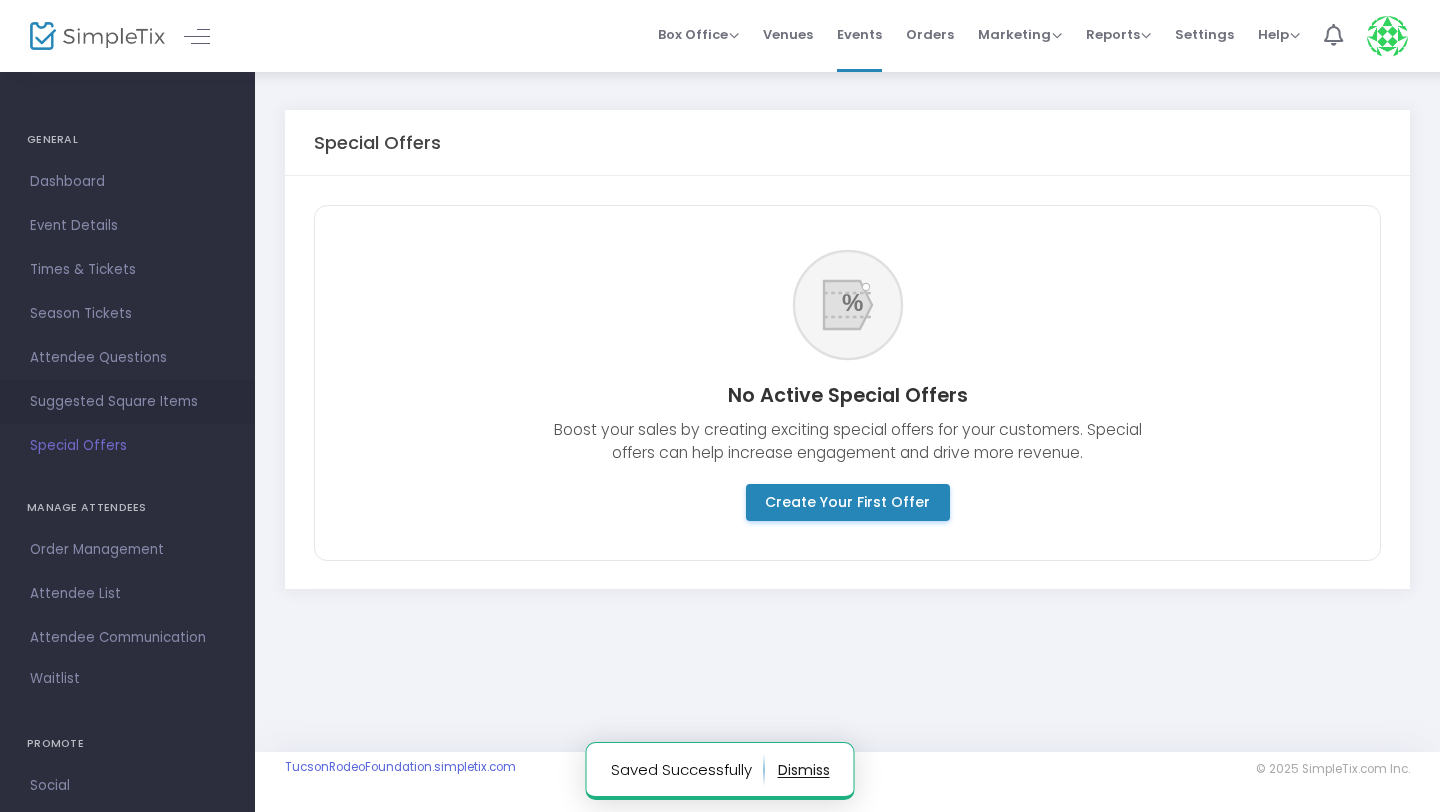 click on "Suggested Square Items" at bounding box center (127, 402) 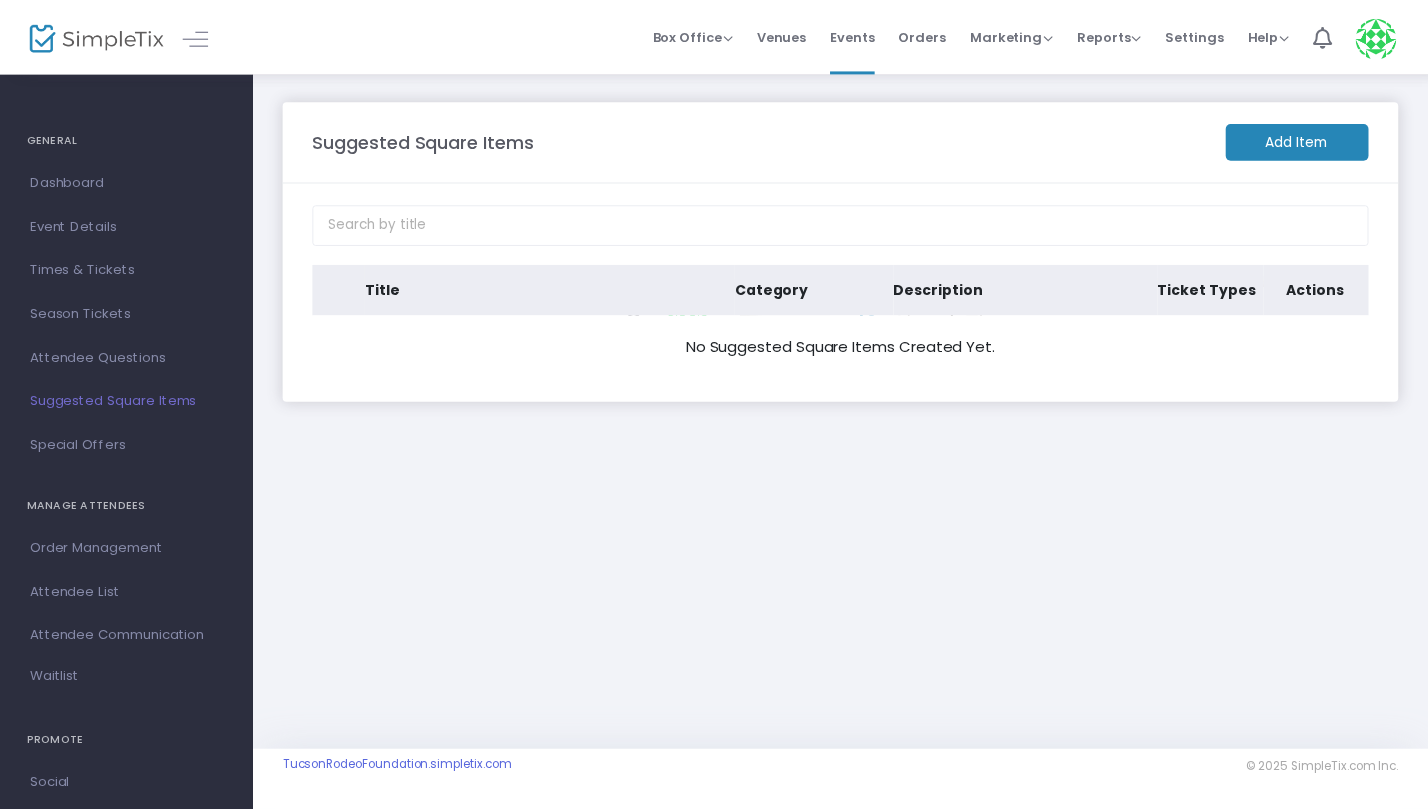 scroll, scrollTop: 171, scrollLeft: 0, axis: vertical 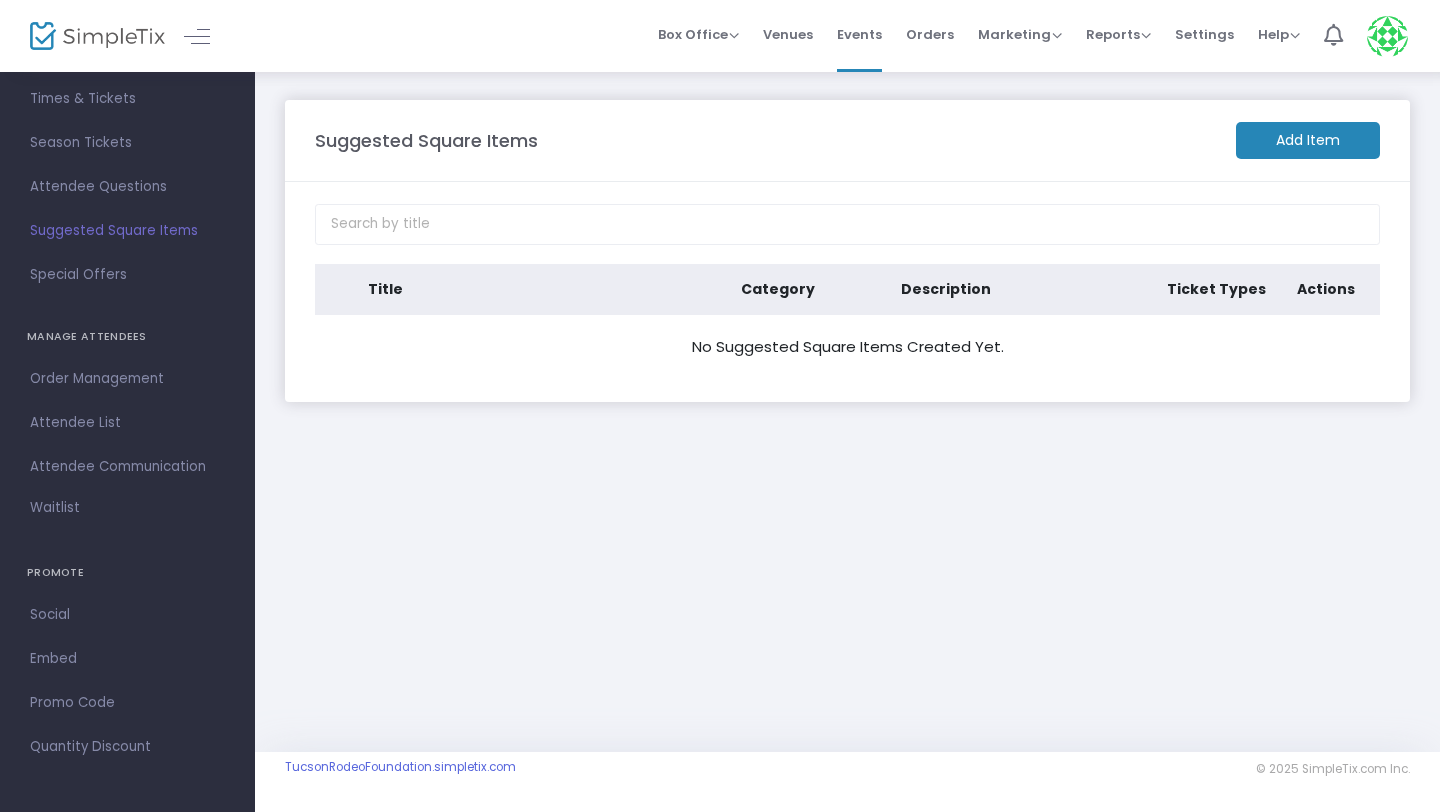 click 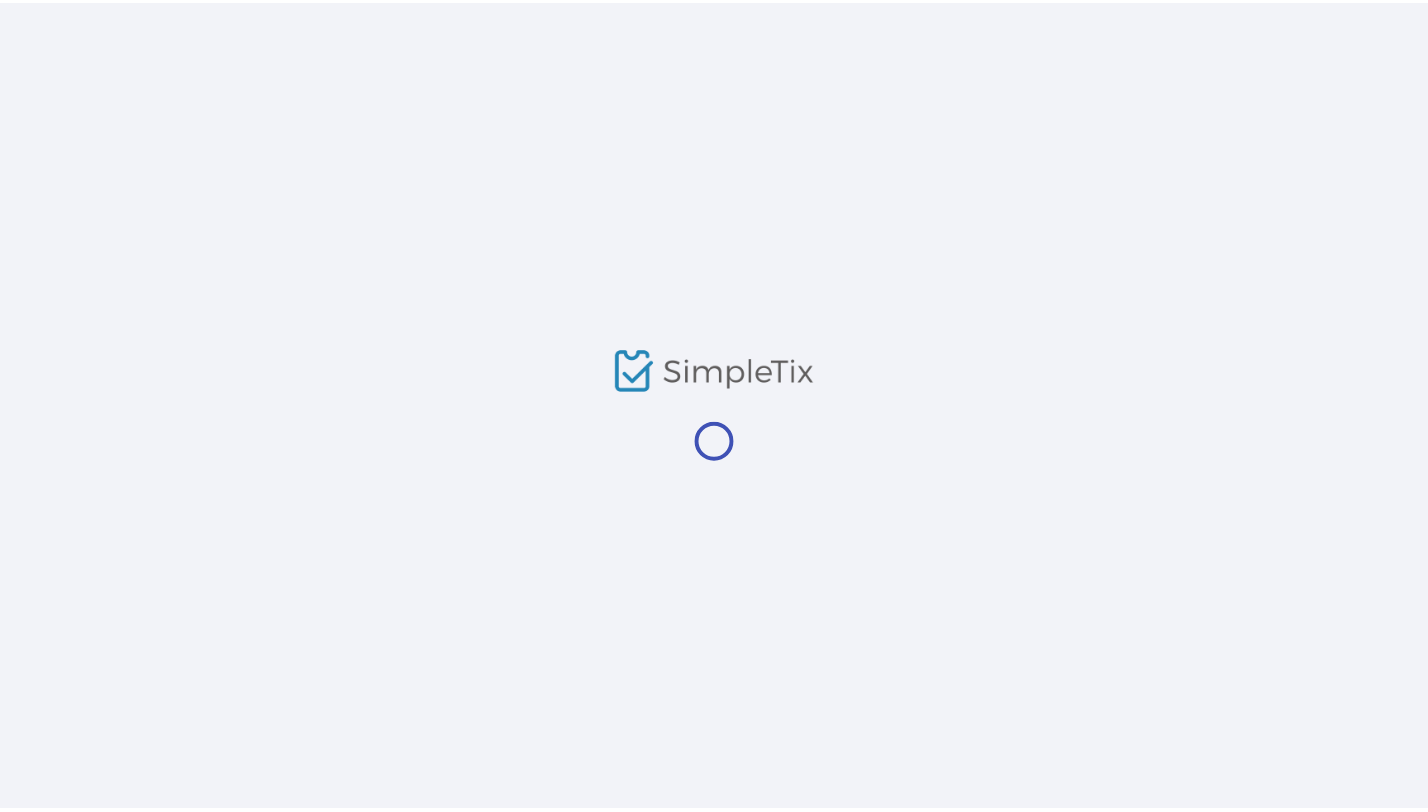 scroll, scrollTop: 0, scrollLeft: 0, axis: both 